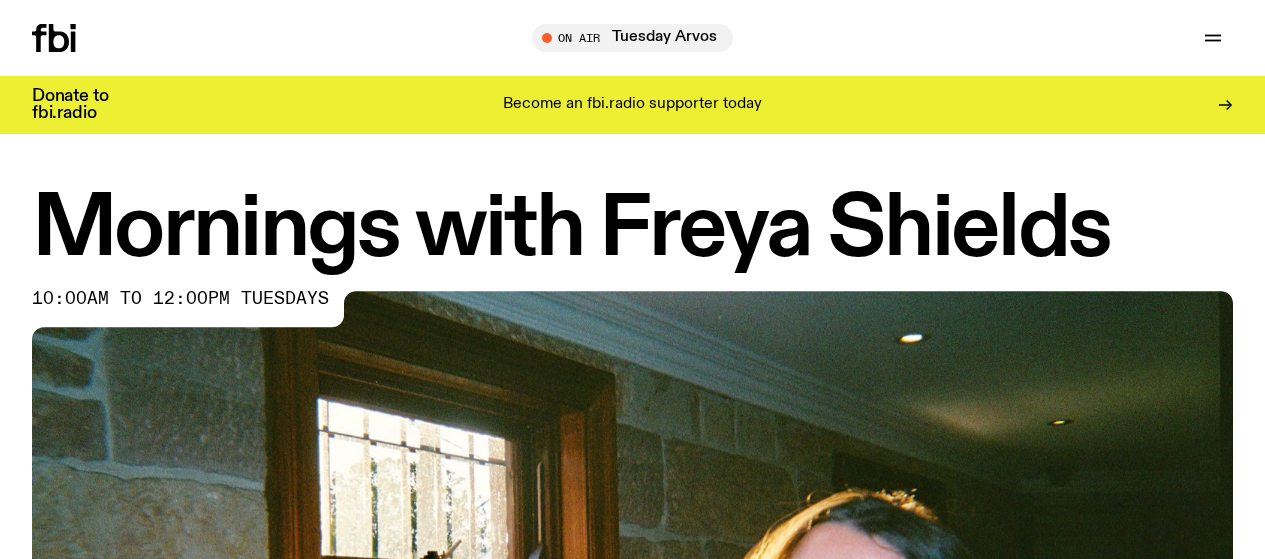 scroll, scrollTop: 0, scrollLeft: 0, axis: both 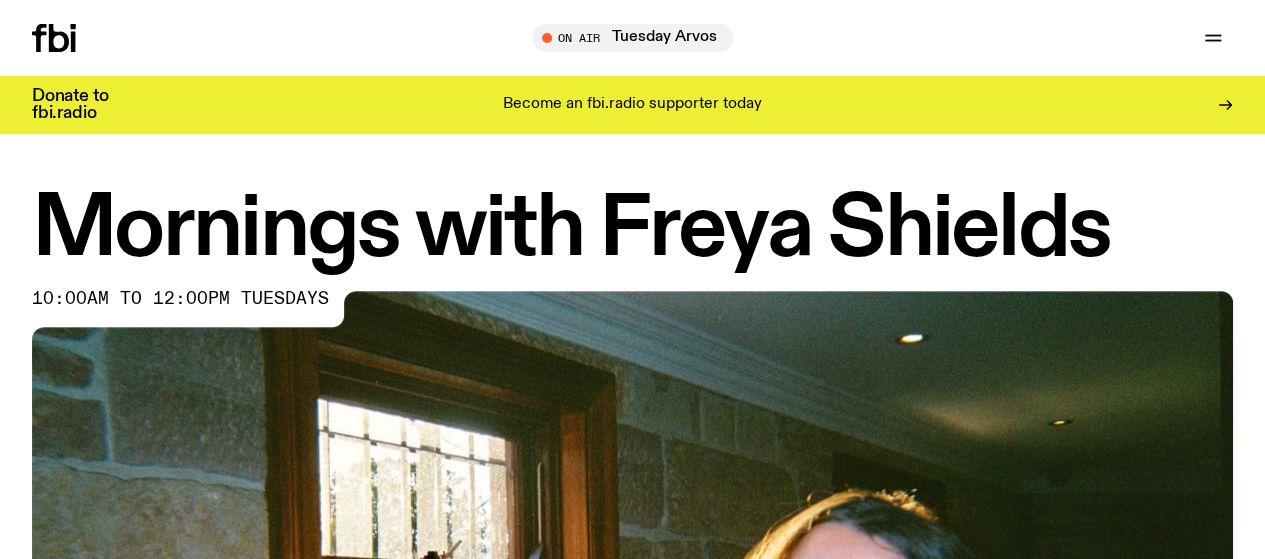 click on "Schedule" at bounding box center [0, 0] 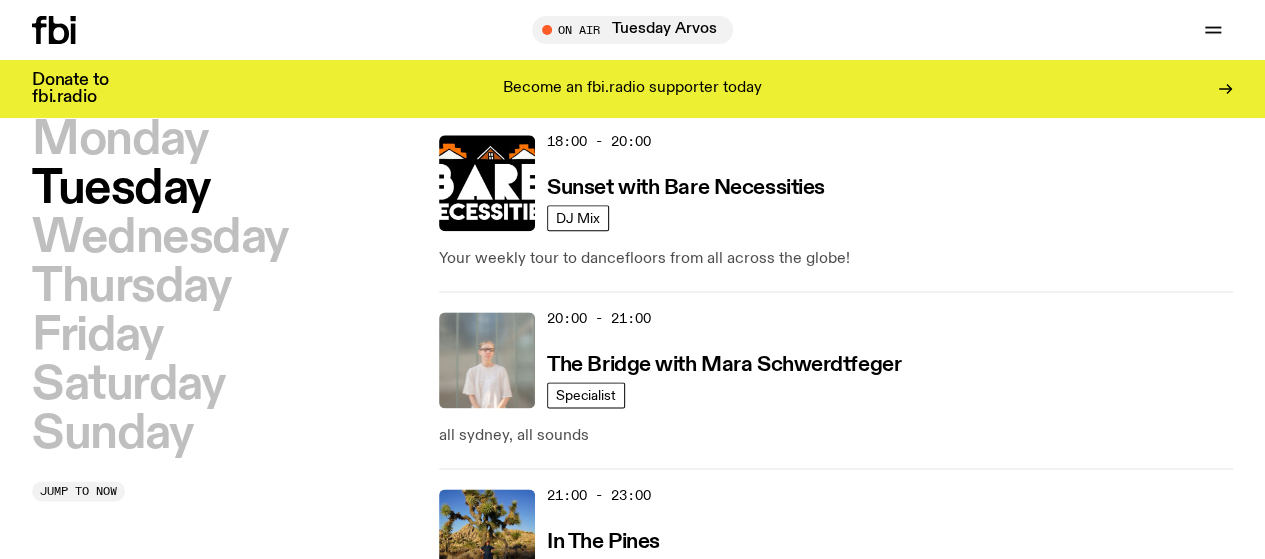 scroll, scrollTop: 1288, scrollLeft: 0, axis: vertical 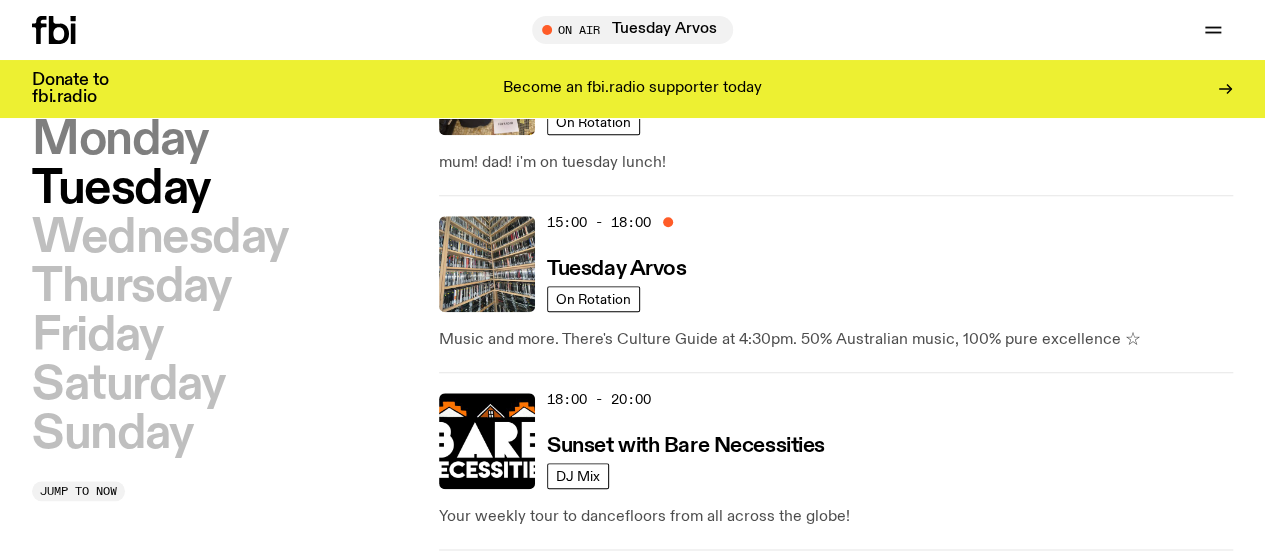 click on "Monday" at bounding box center [119, 140] 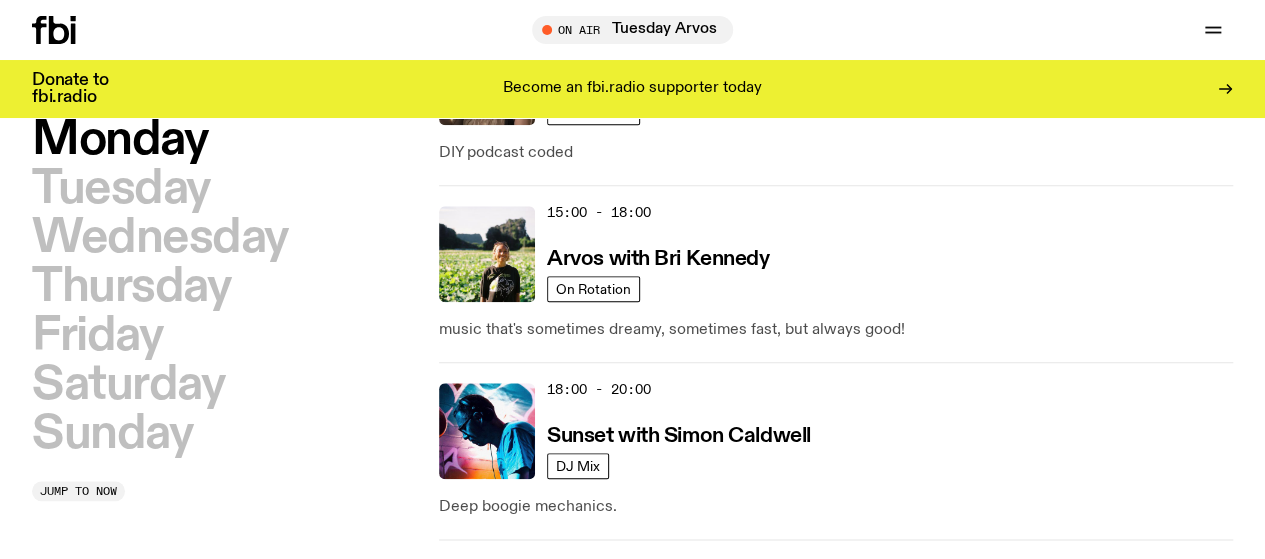 scroll, scrollTop: 856, scrollLeft: 0, axis: vertical 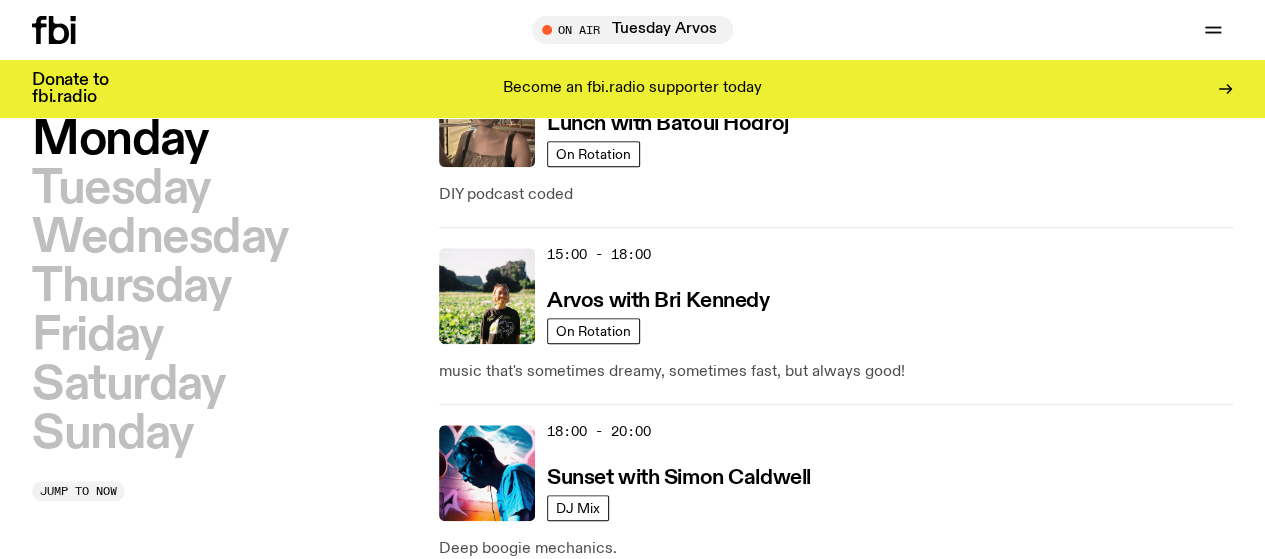 click on "The Bridge with Amelia Sparke" at bounding box center [692, 655] 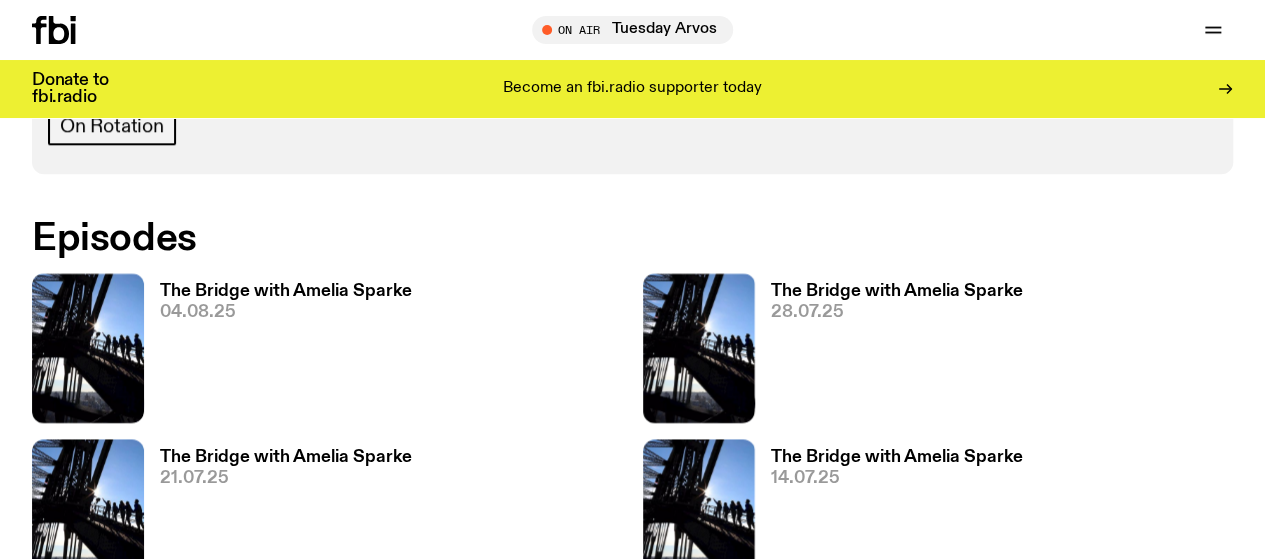 scroll, scrollTop: 986, scrollLeft: 0, axis: vertical 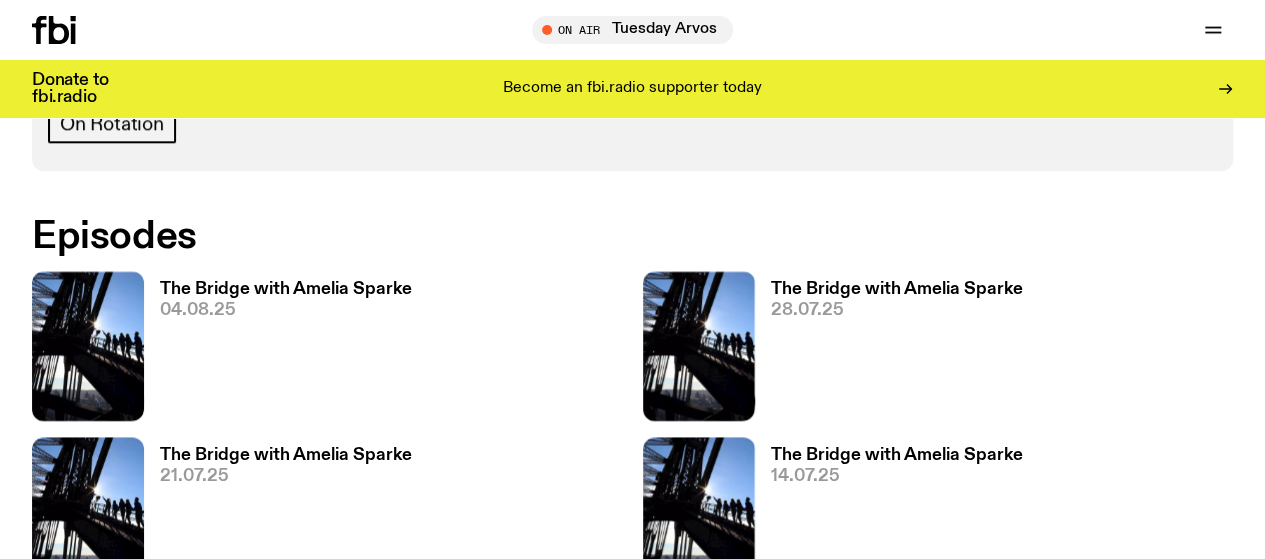 click on "The Bridge with Amelia Sparke" at bounding box center (286, 289) 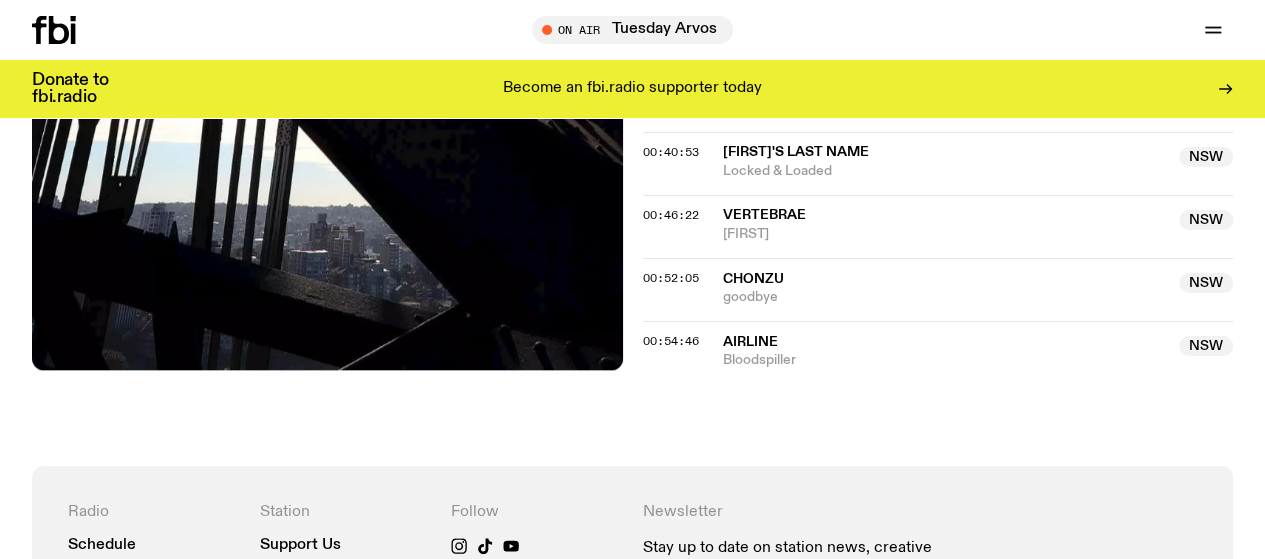 scroll, scrollTop: 1586, scrollLeft: 0, axis: vertical 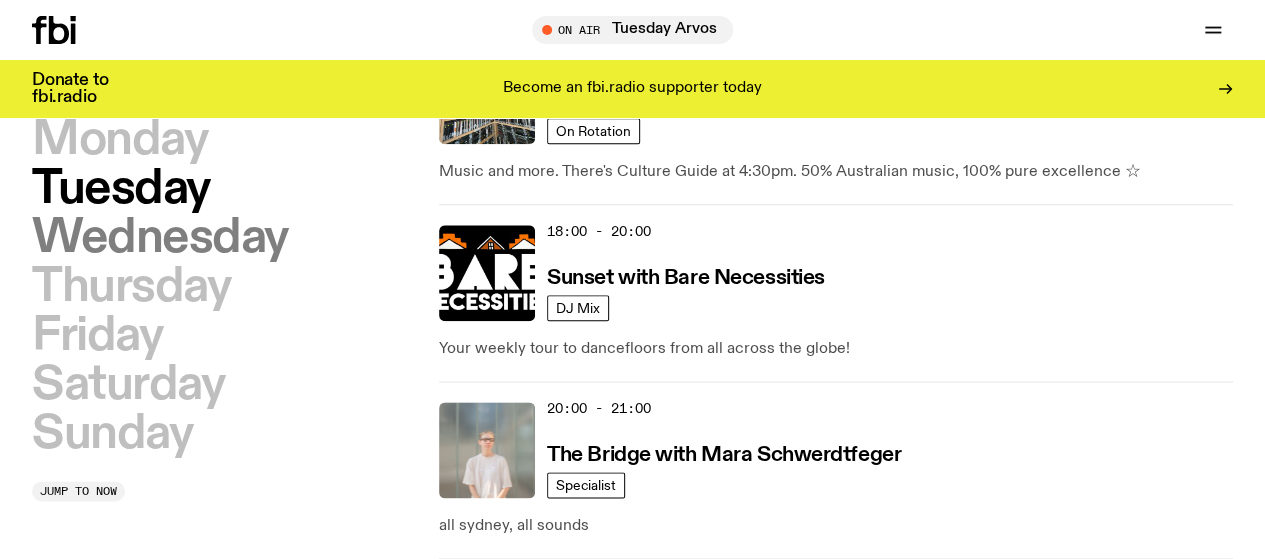 click on "Wednesday" at bounding box center (160, 238) 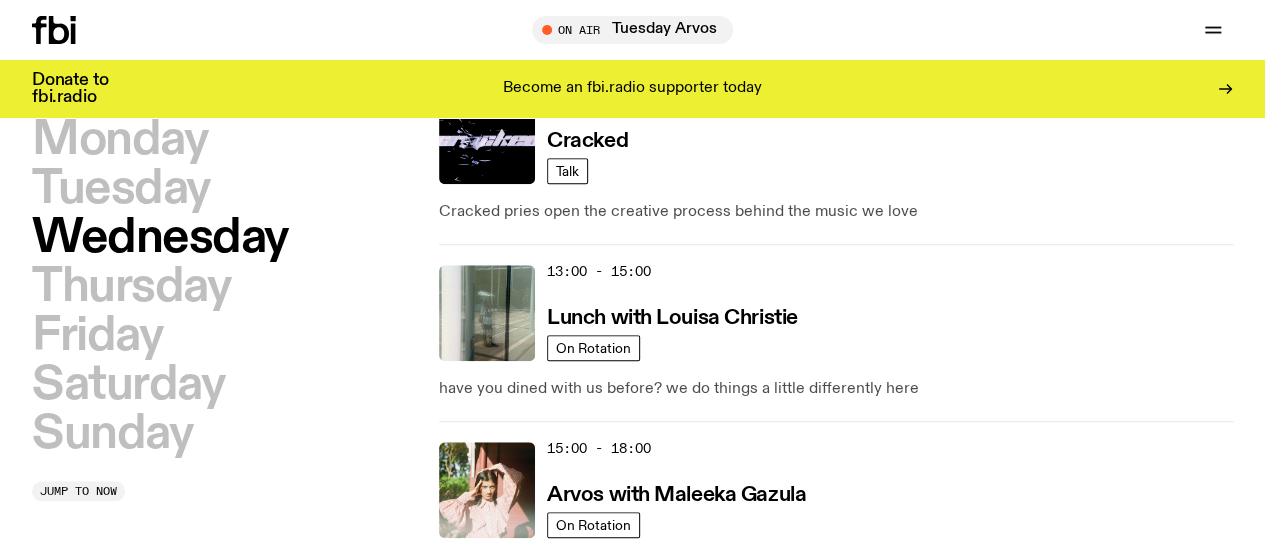 scroll, scrollTop: 856, scrollLeft: 0, axis: vertical 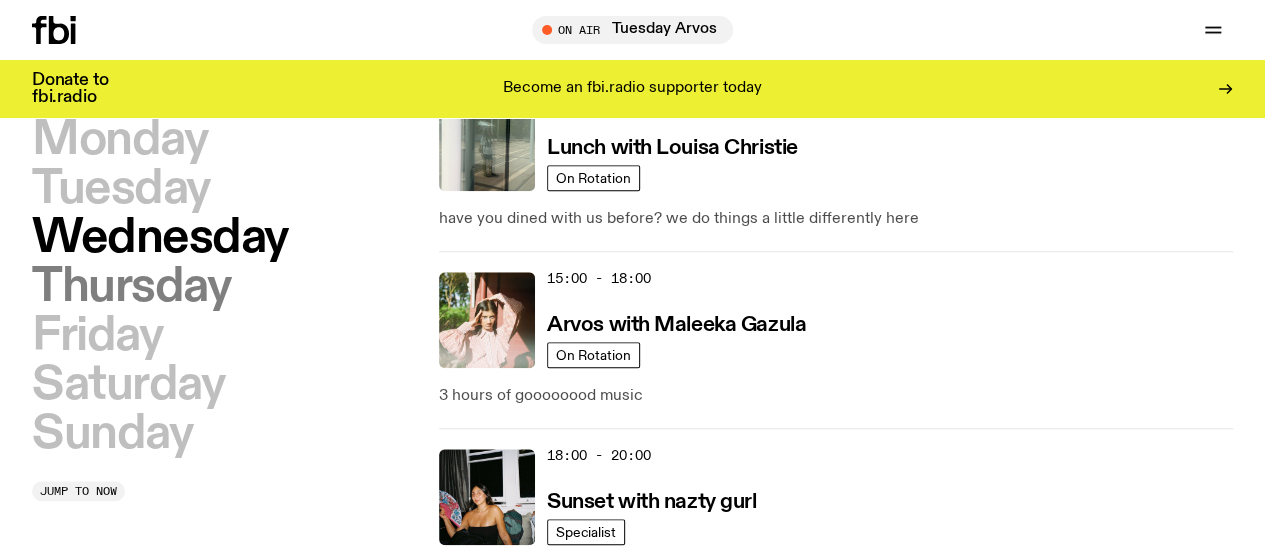 click on "Thursday" at bounding box center [131, 287] 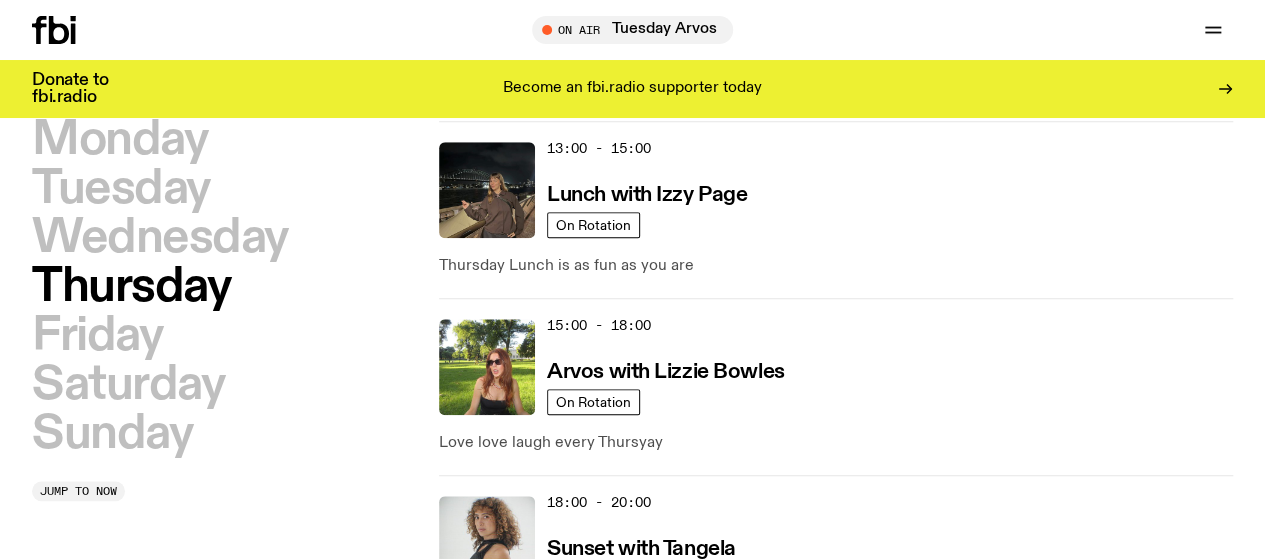 scroll, scrollTop: 956, scrollLeft: 0, axis: vertical 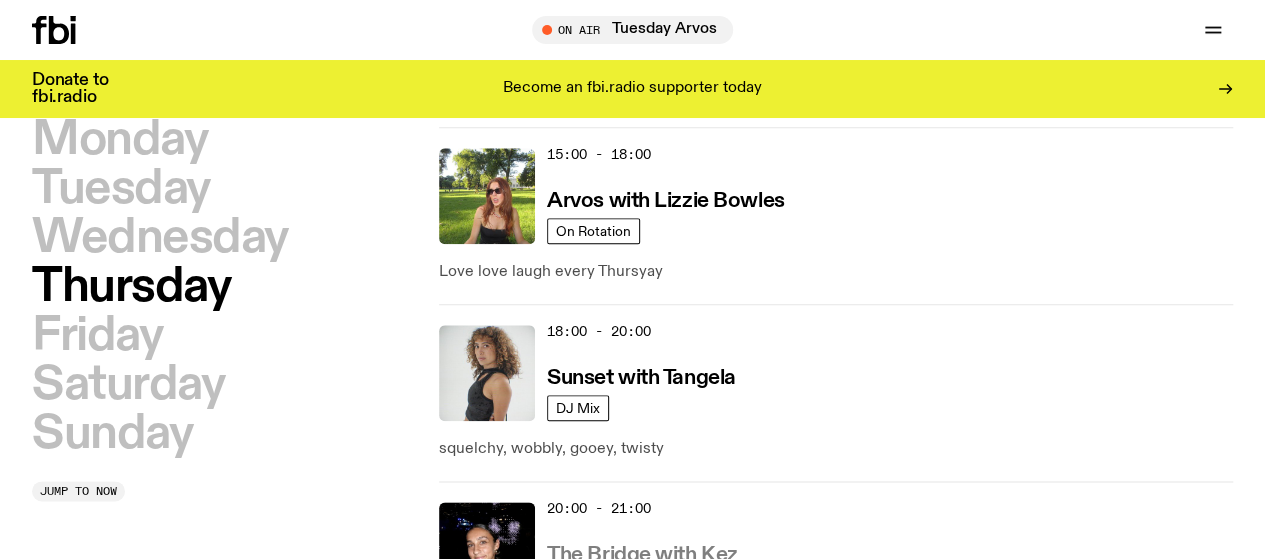 click on "The Bridge with Kez" at bounding box center (642, 555) 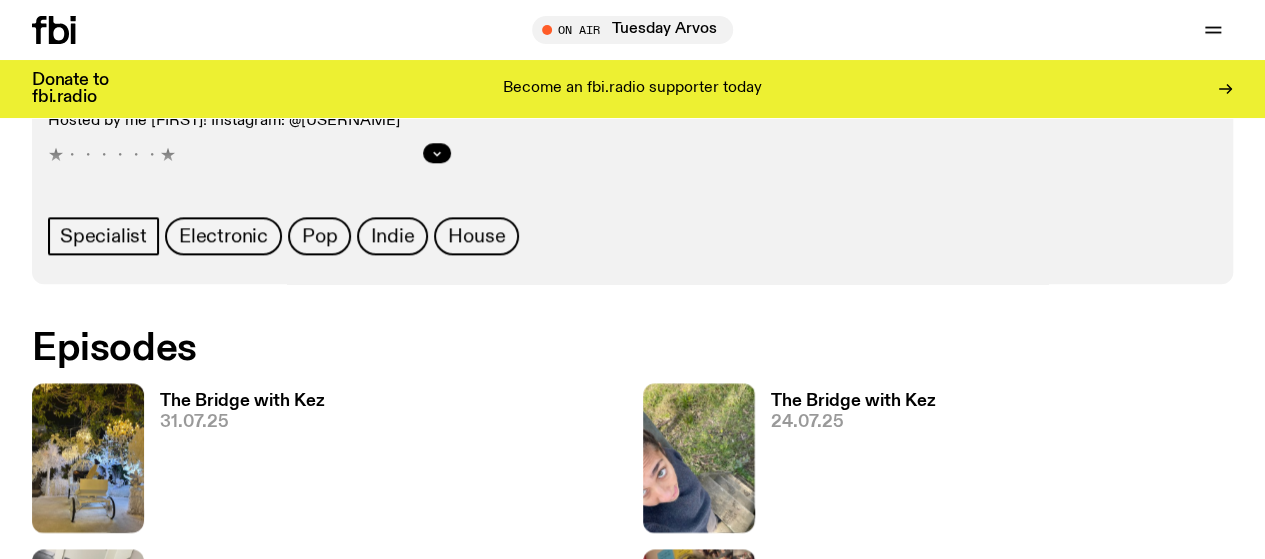 scroll, scrollTop: 886, scrollLeft: 0, axis: vertical 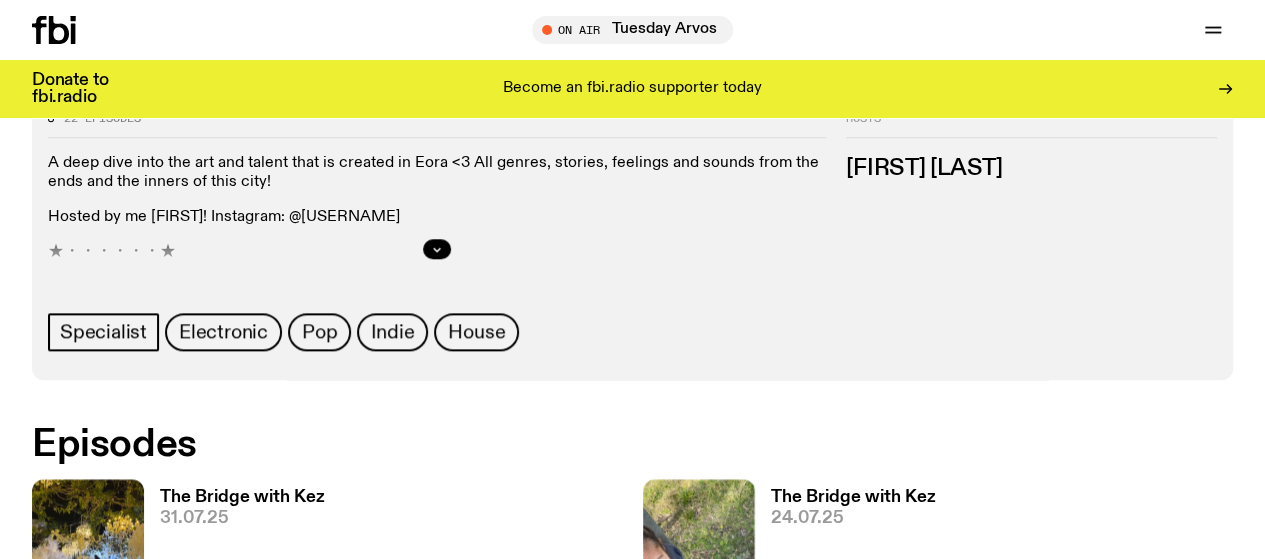 click on "The Bridge with [FIRST] [DATE]" at bounding box center (234, 558) 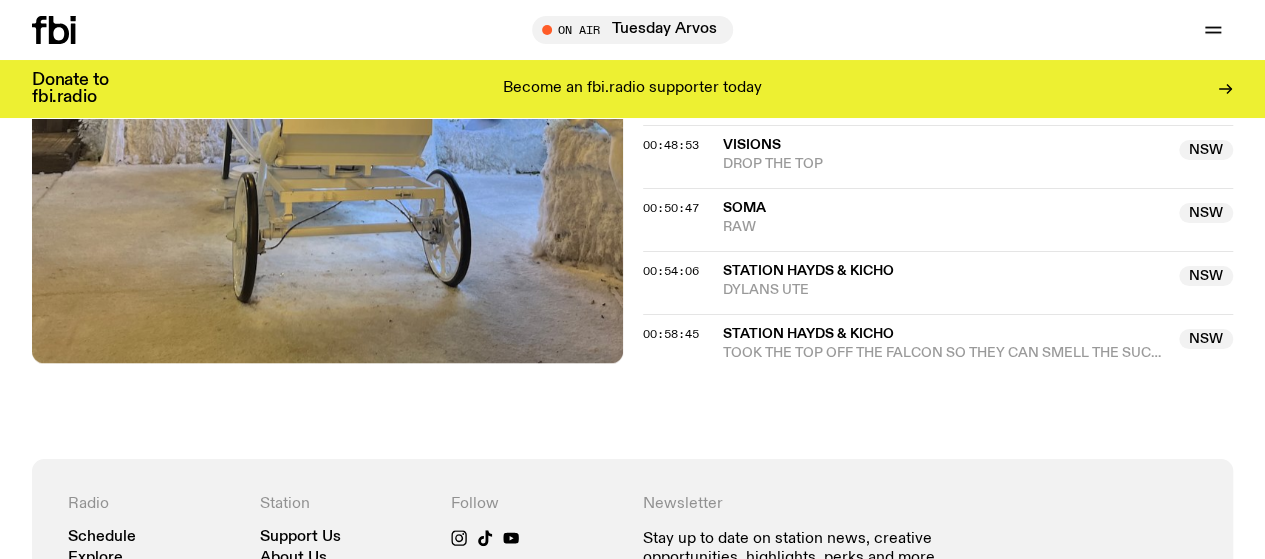 scroll, scrollTop: 1385, scrollLeft: 0, axis: vertical 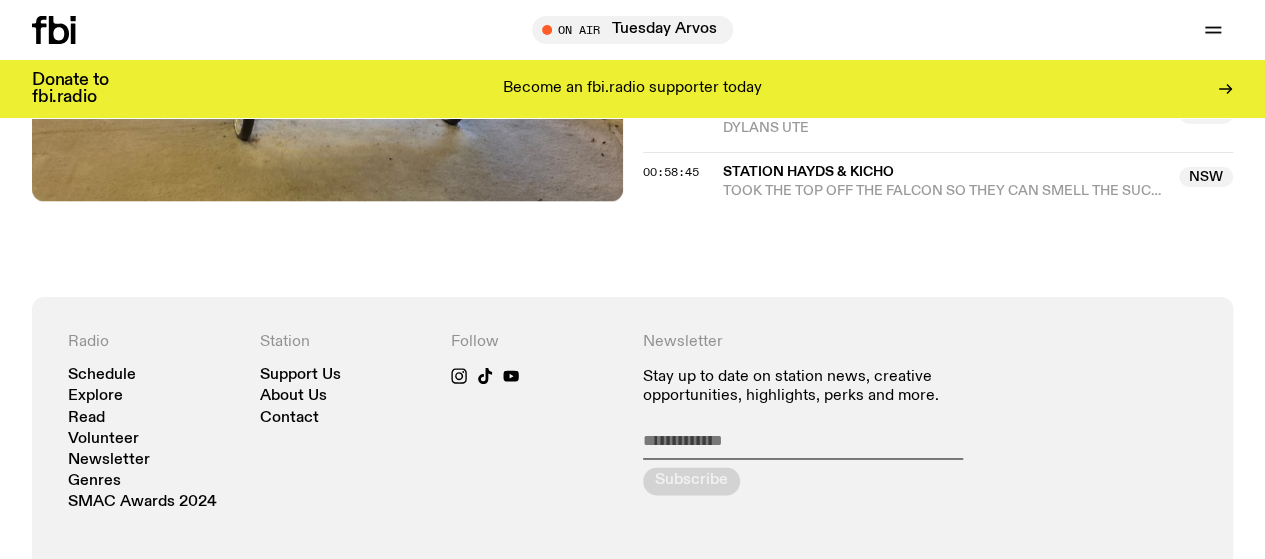 click on "Schedule" at bounding box center [0, 0] 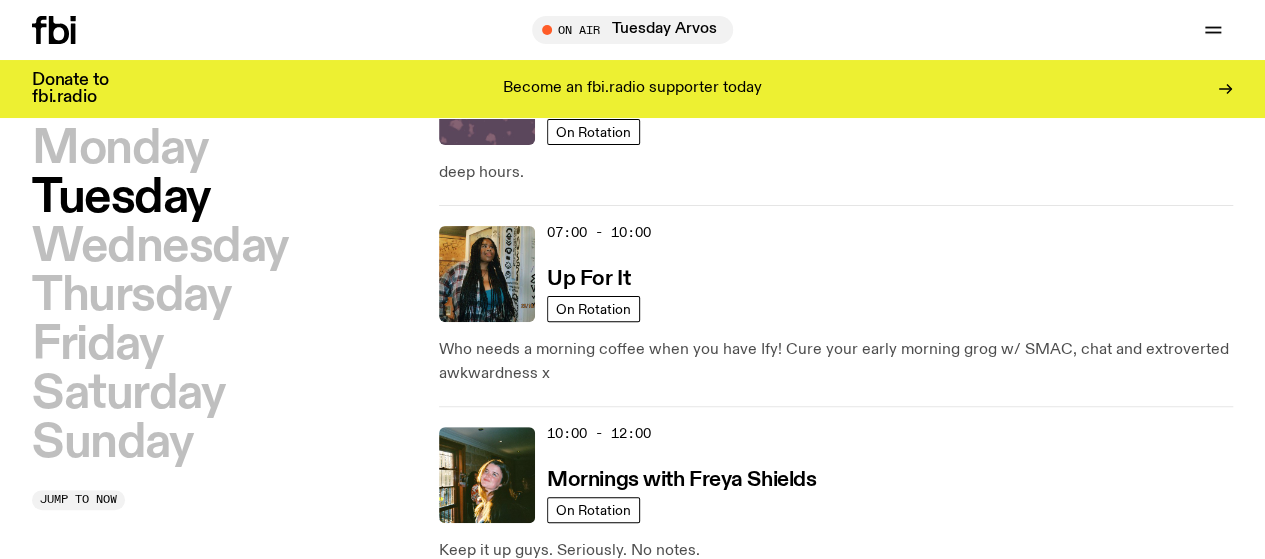 scroll, scrollTop: 293, scrollLeft: 0, axis: vertical 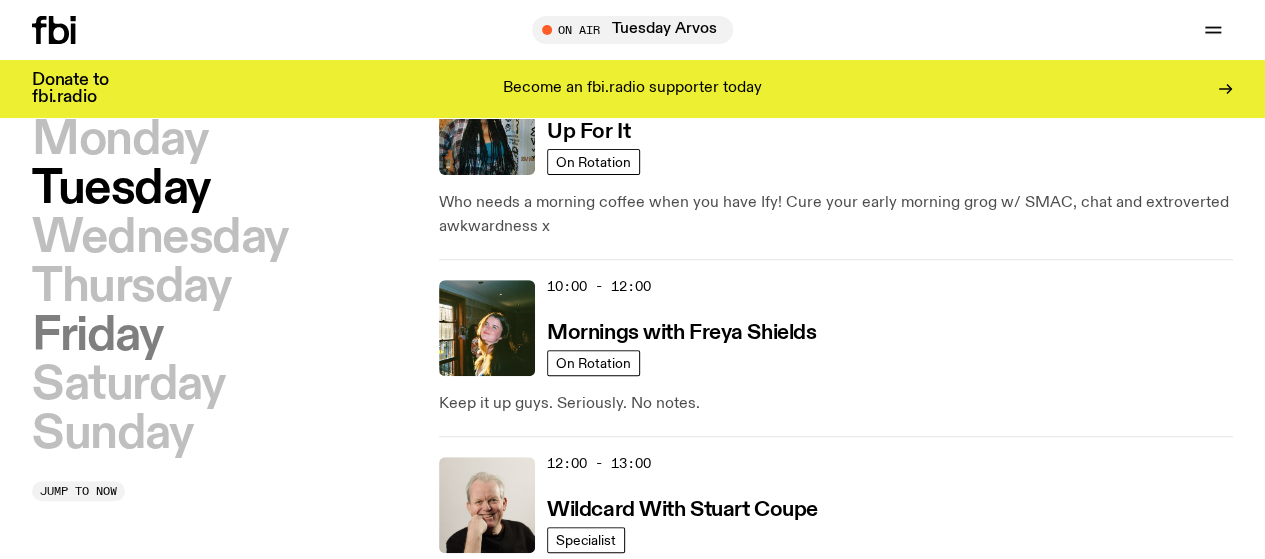 click on "Friday" at bounding box center (97, 336) 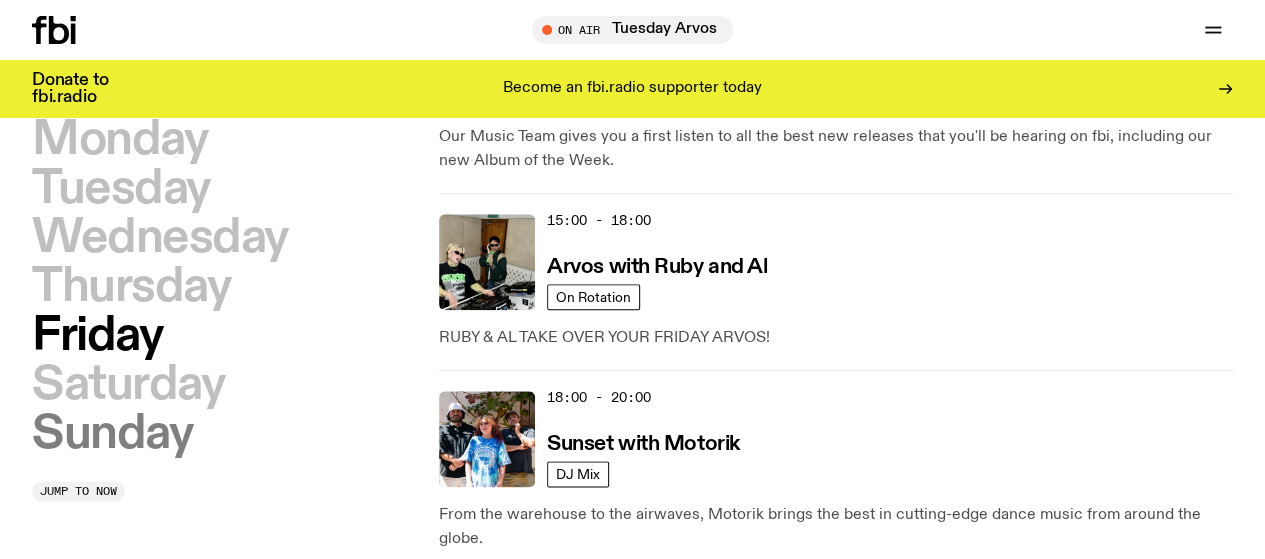 scroll, scrollTop: 956, scrollLeft: 0, axis: vertical 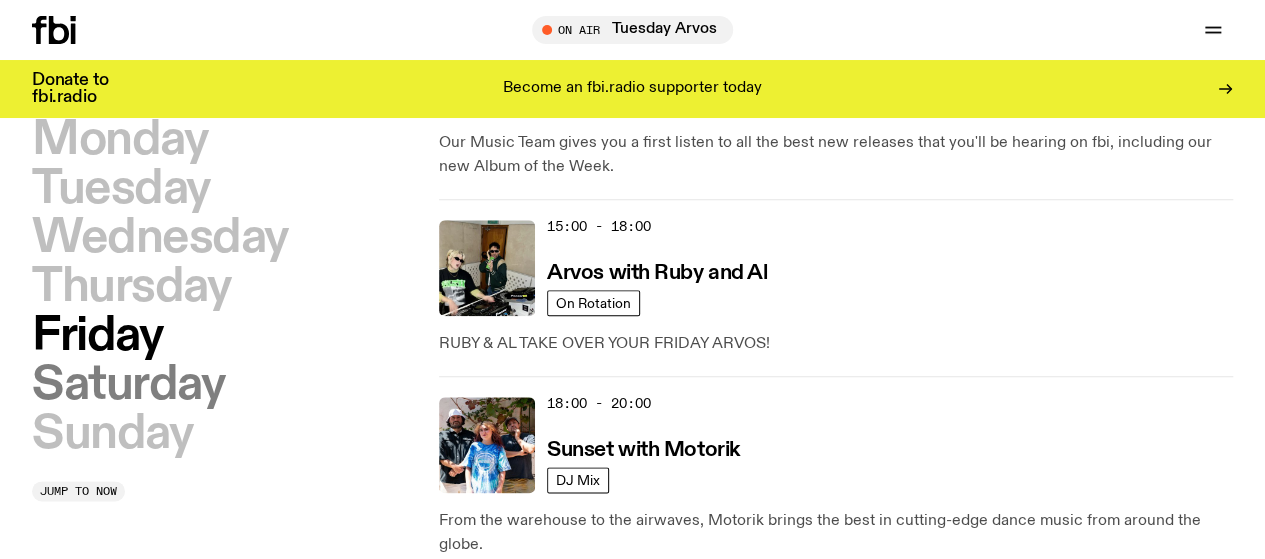 click on "Saturday" at bounding box center (128, 385) 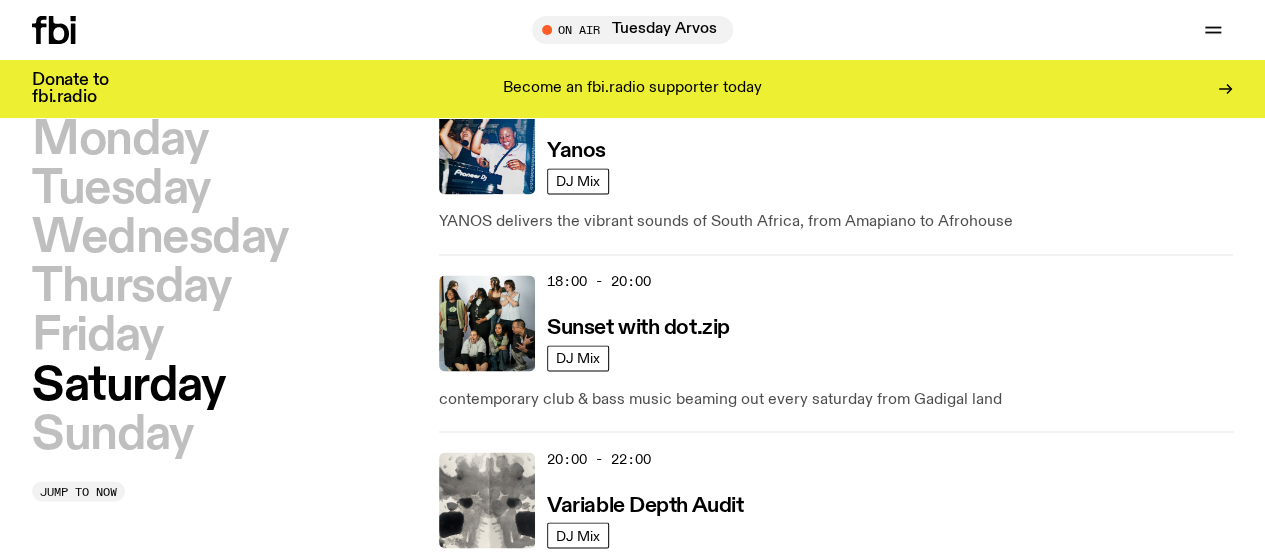 scroll, scrollTop: 1556, scrollLeft: 0, axis: vertical 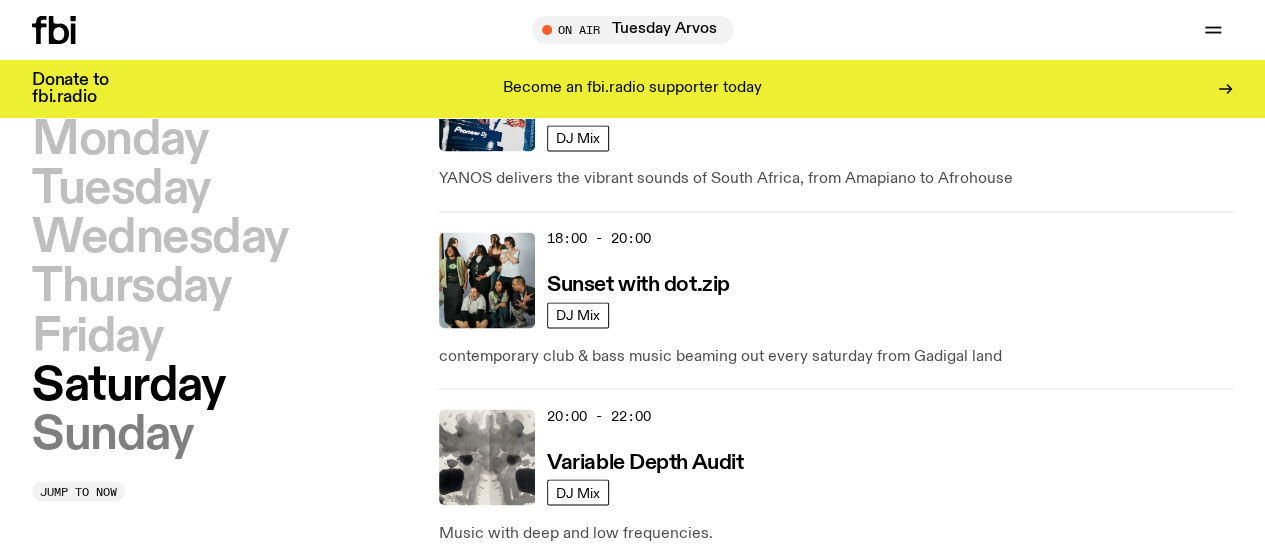 click on "Sunday" at bounding box center [112, 434] 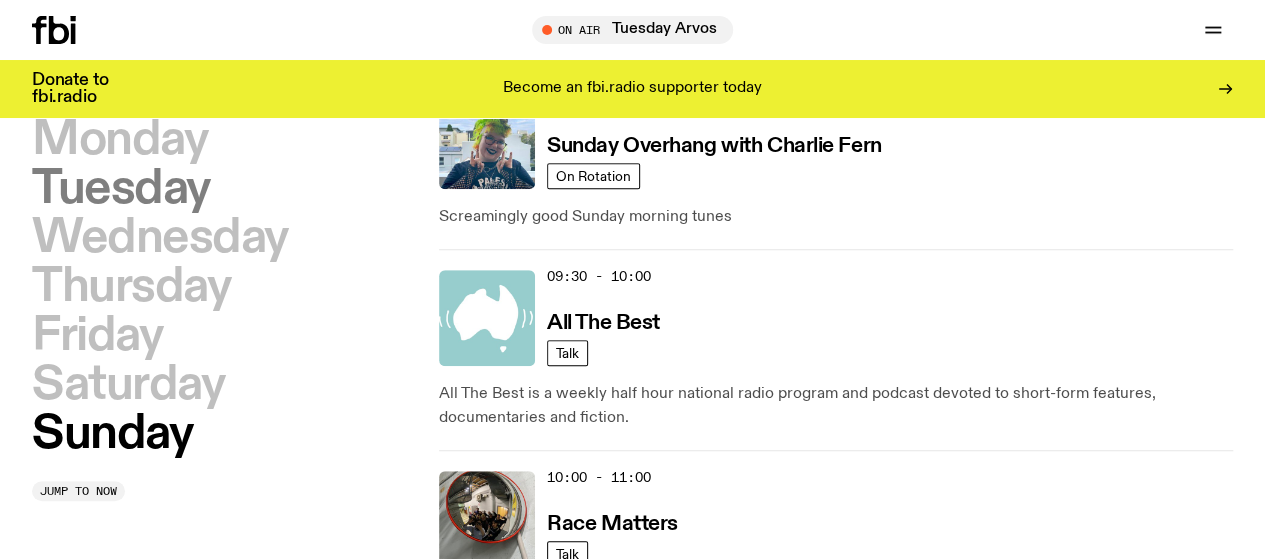 click on "Tuesday" at bounding box center [121, 189] 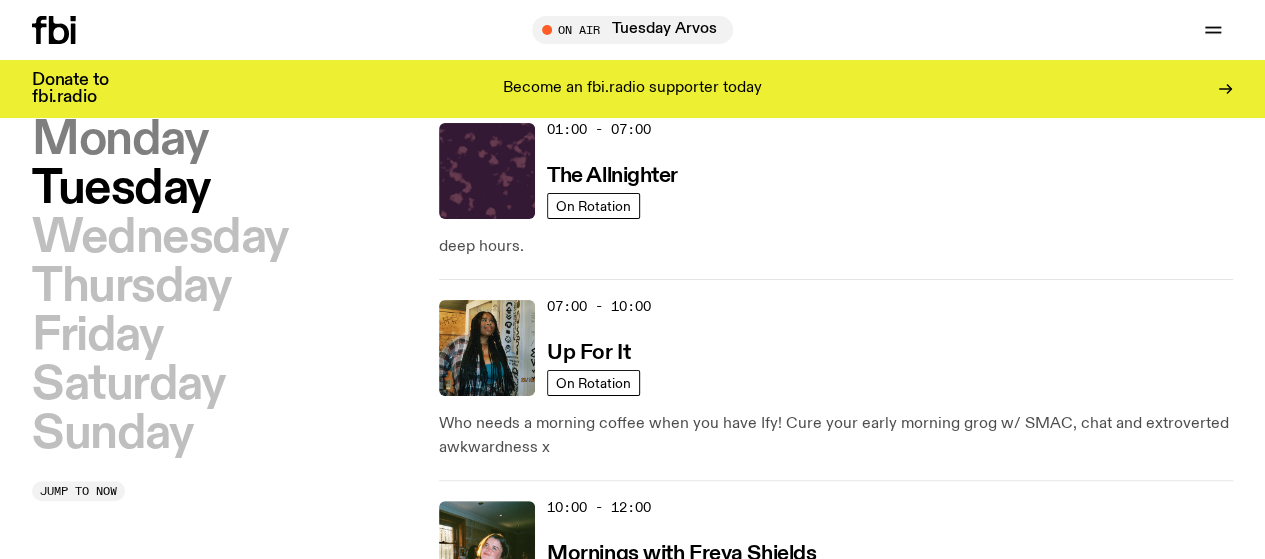 scroll, scrollTop: 56, scrollLeft: 0, axis: vertical 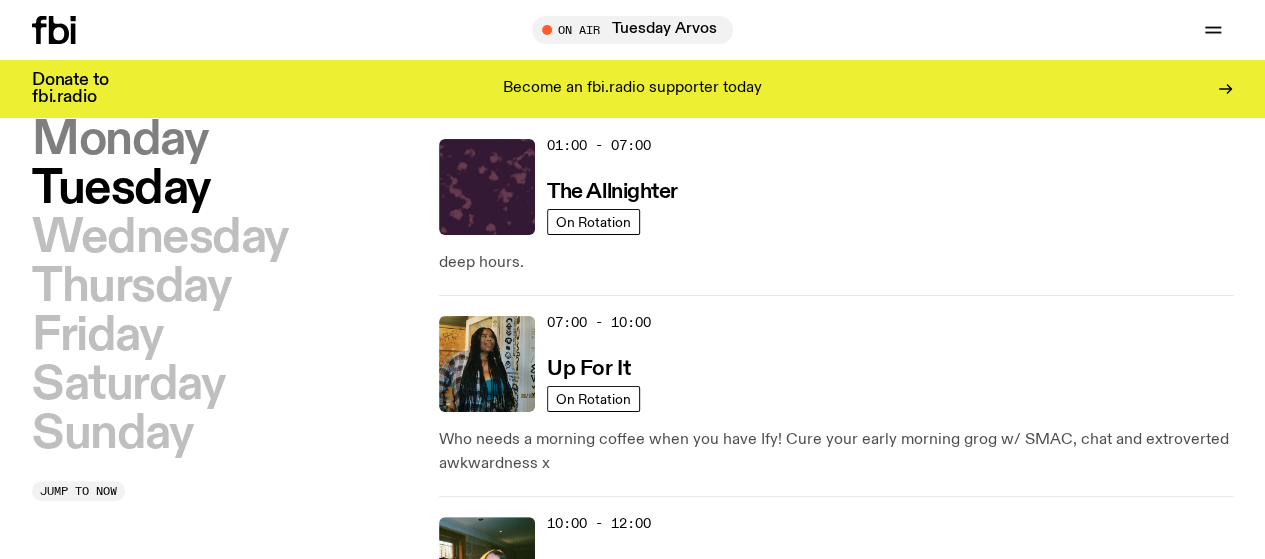 click on "Monday" at bounding box center [119, 140] 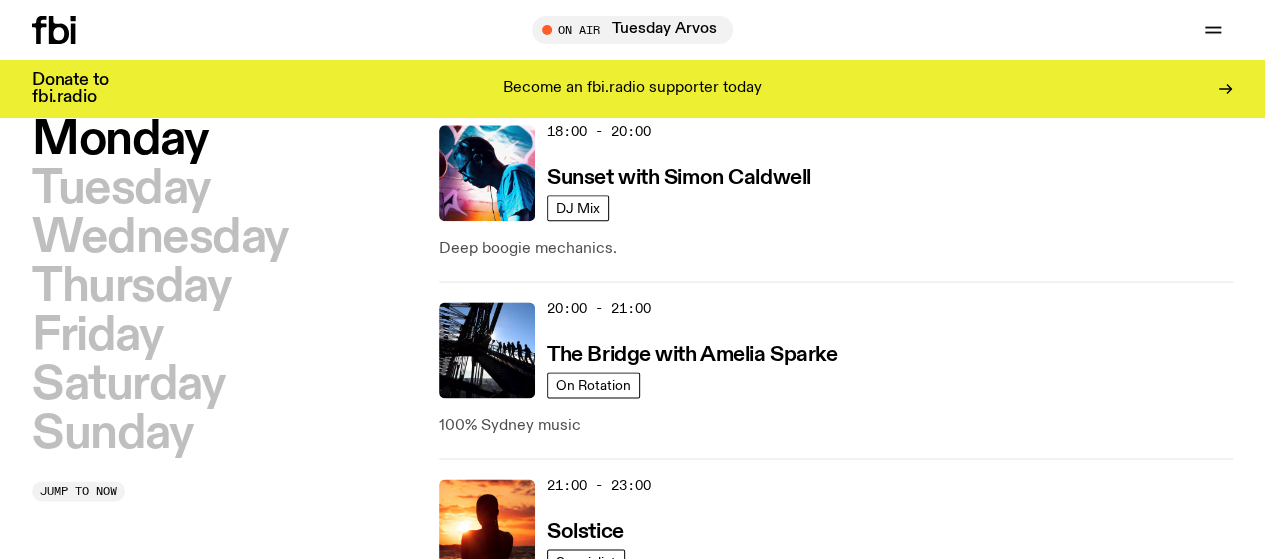 scroll, scrollTop: 956, scrollLeft: 0, axis: vertical 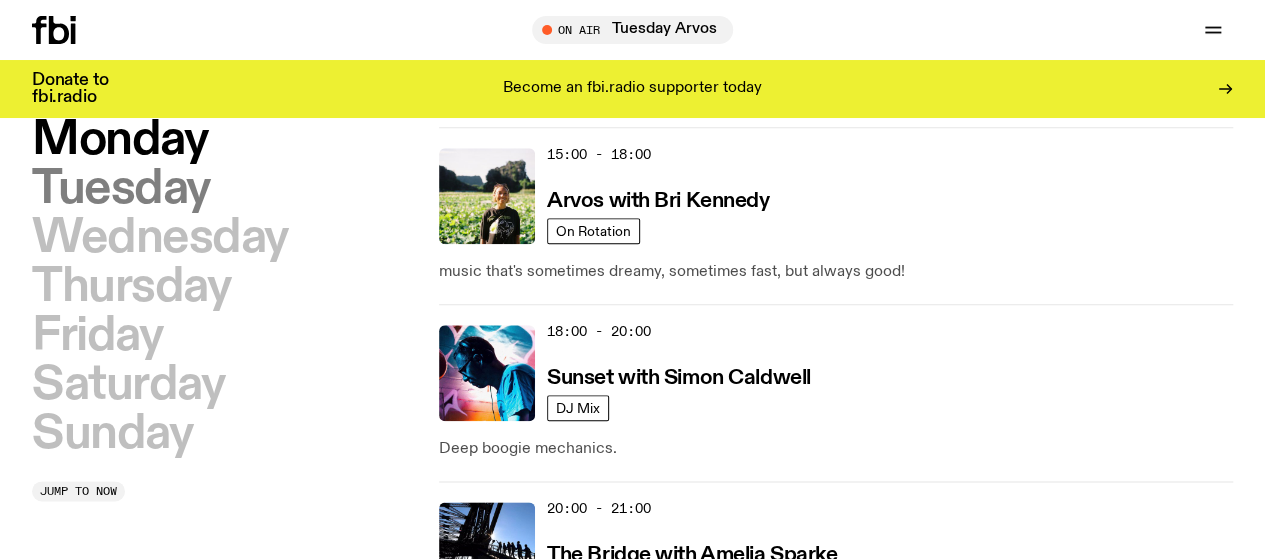 click on "Tuesday" at bounding box center [121, 189] 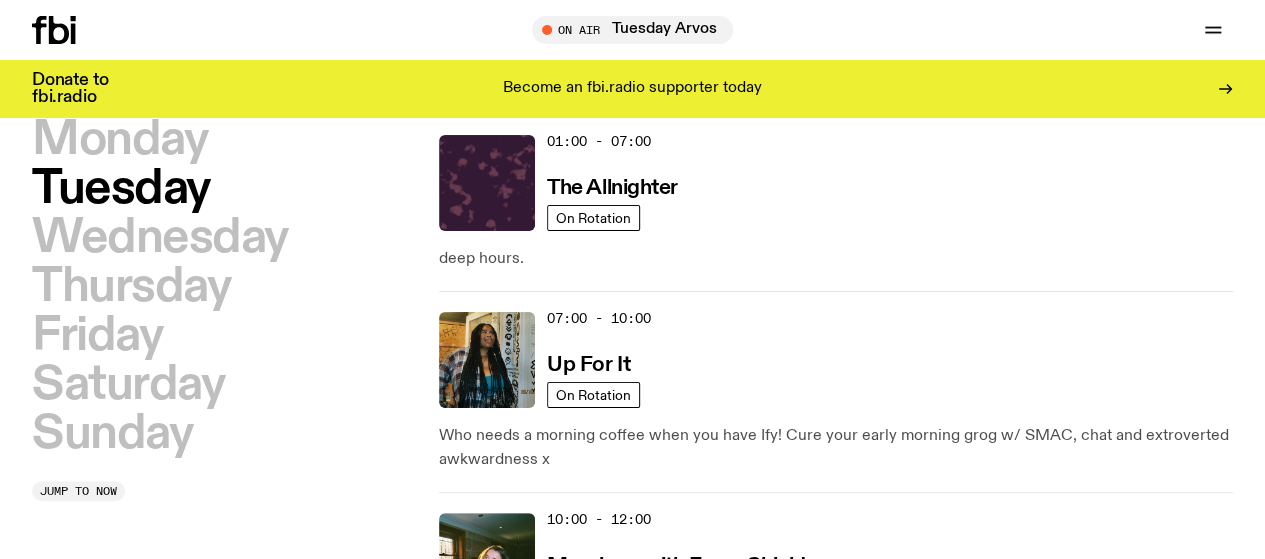 scroll, scrollTop: 56, scrollLeft: 0, axis: vertical 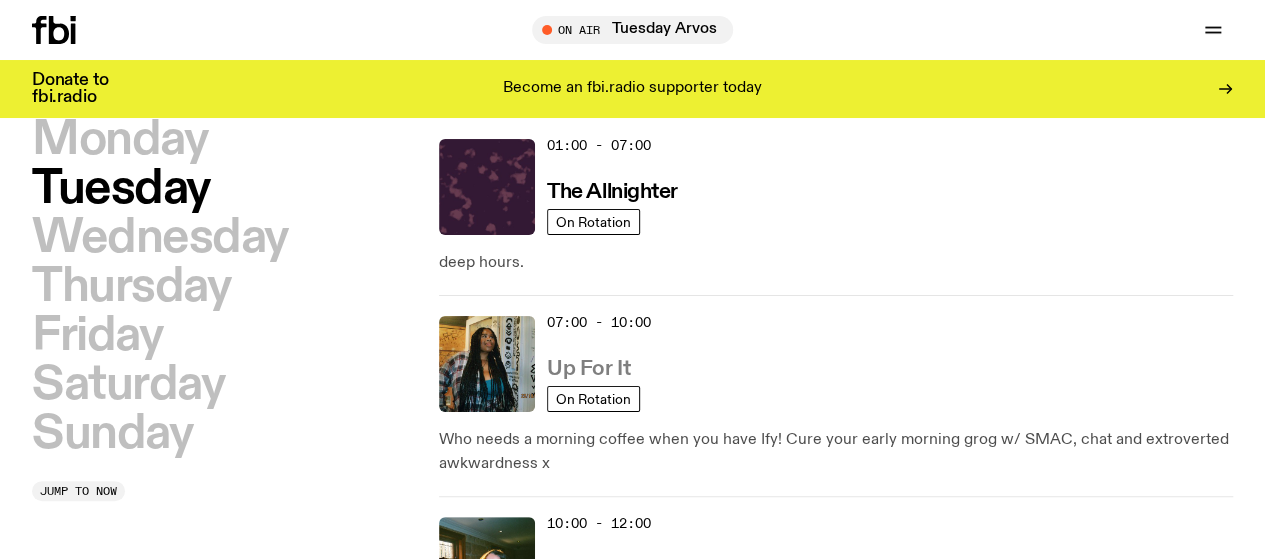click on "Up For It" at bounding box center (588, 369) 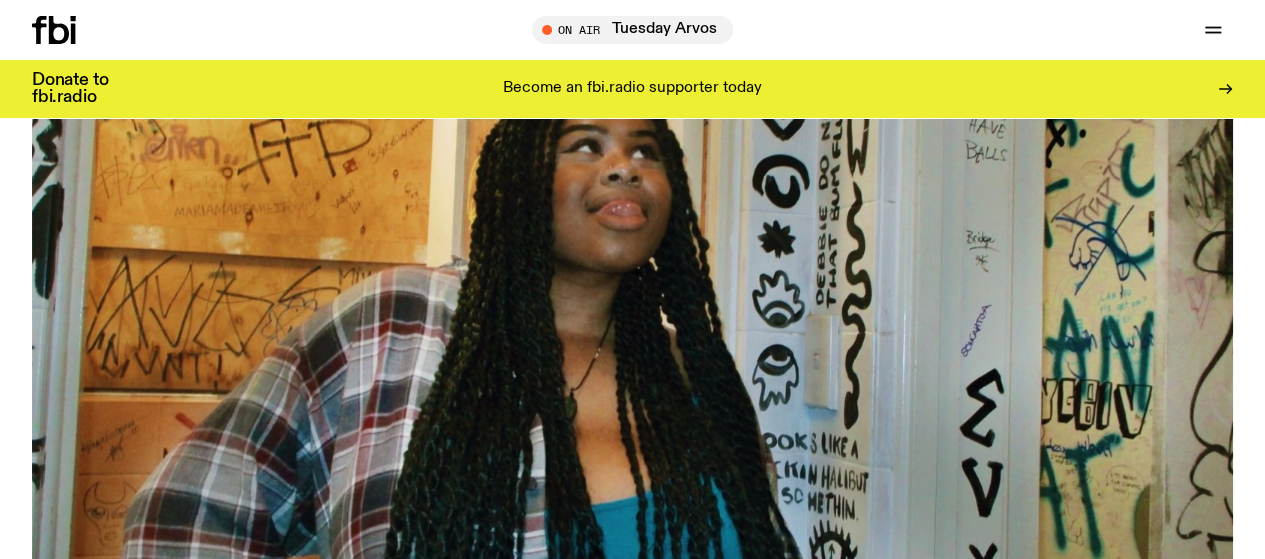 scroll, scrollTop: 686, scrollLeft: 0, axis: vertical 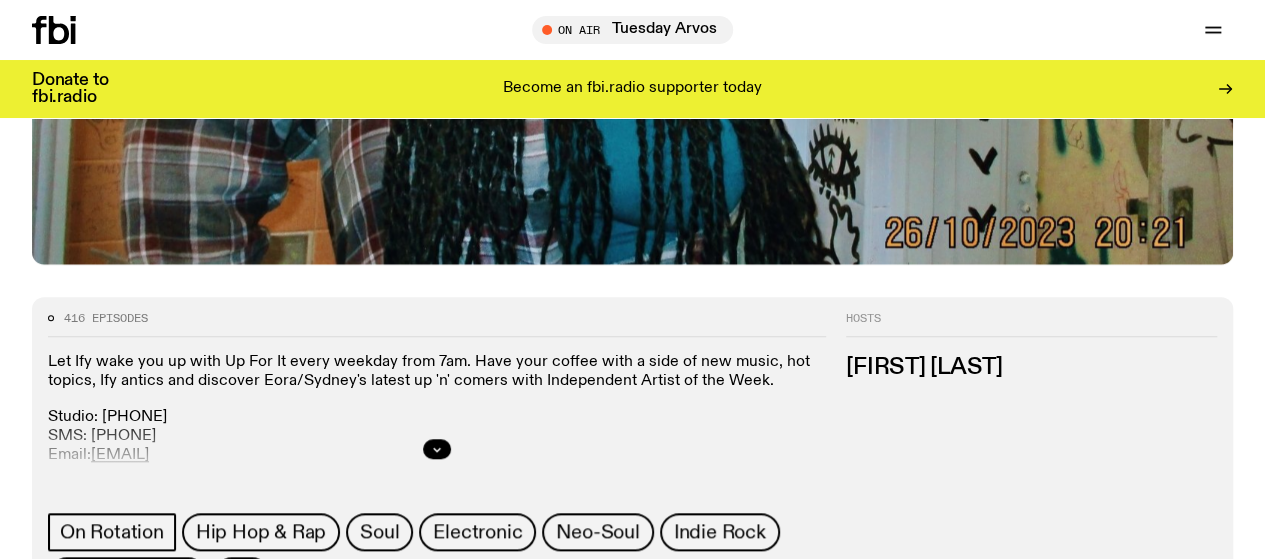 click on "Up For It" at bounding box center (198, 741) 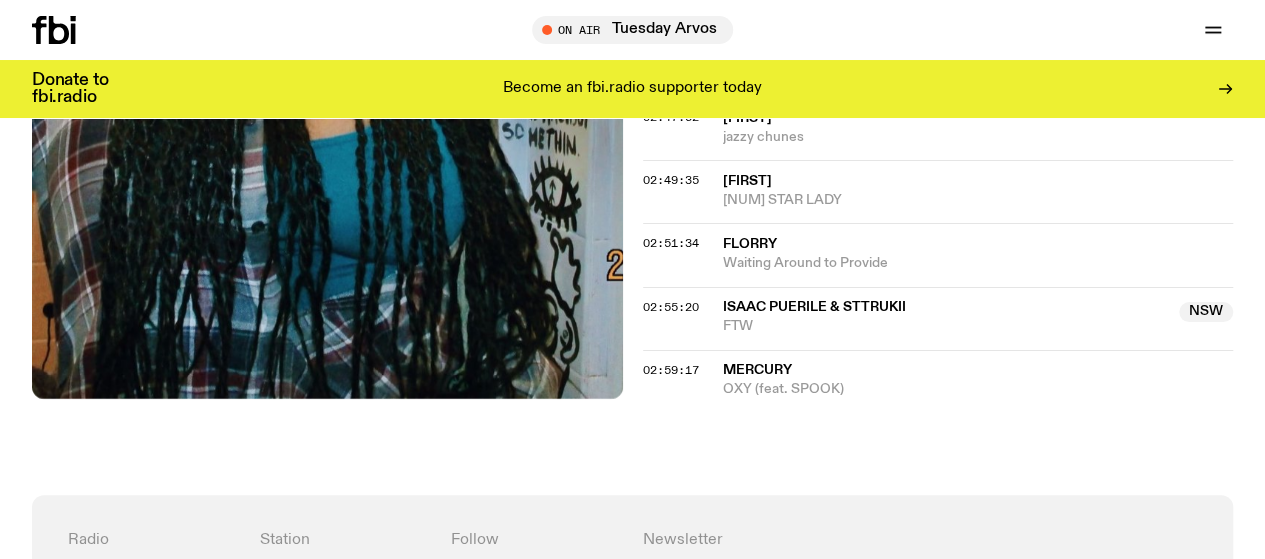 scroll, scrollTop: 3086, scrollLeft: 0, axis: vertical 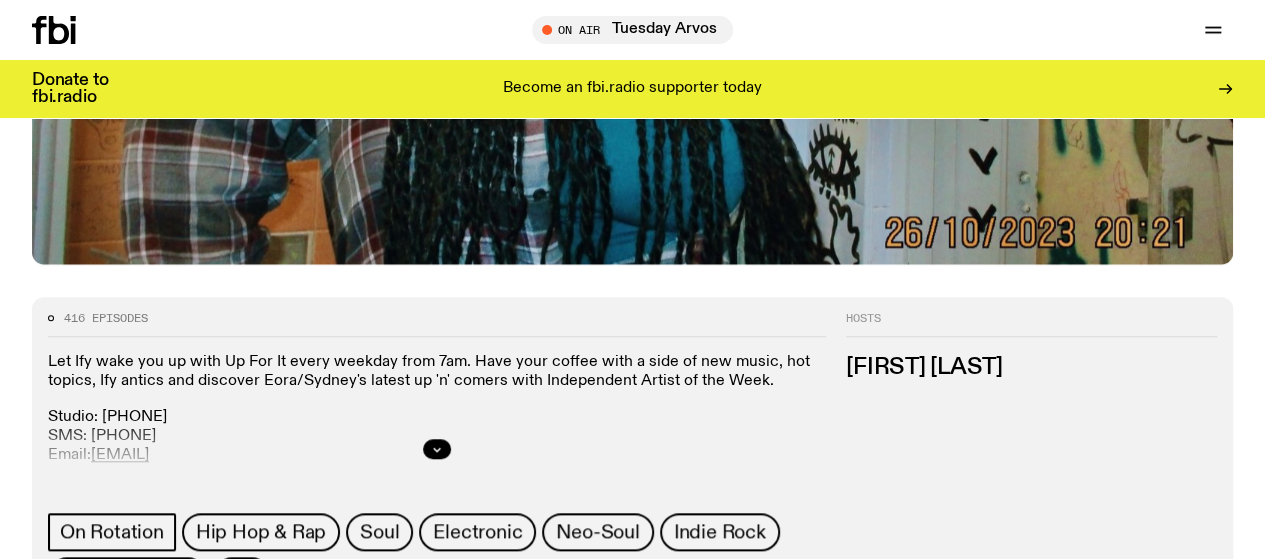 click on "Up For It" at bounding box center [809, 741] 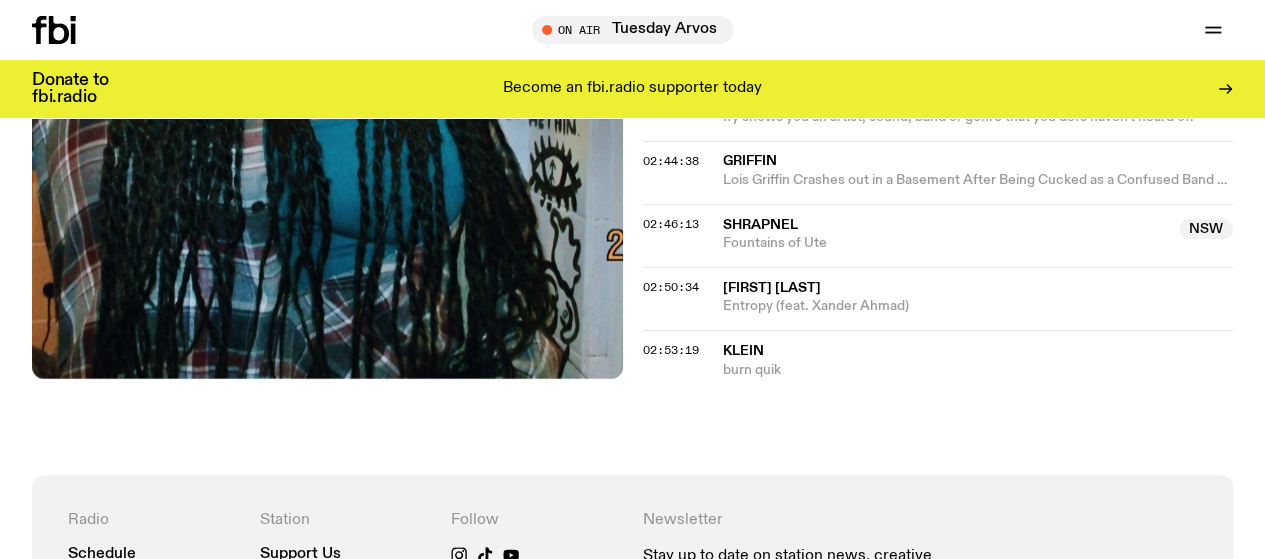 scroll, scrollTop: 2988, scrollLeft: 0, axis: vertical 